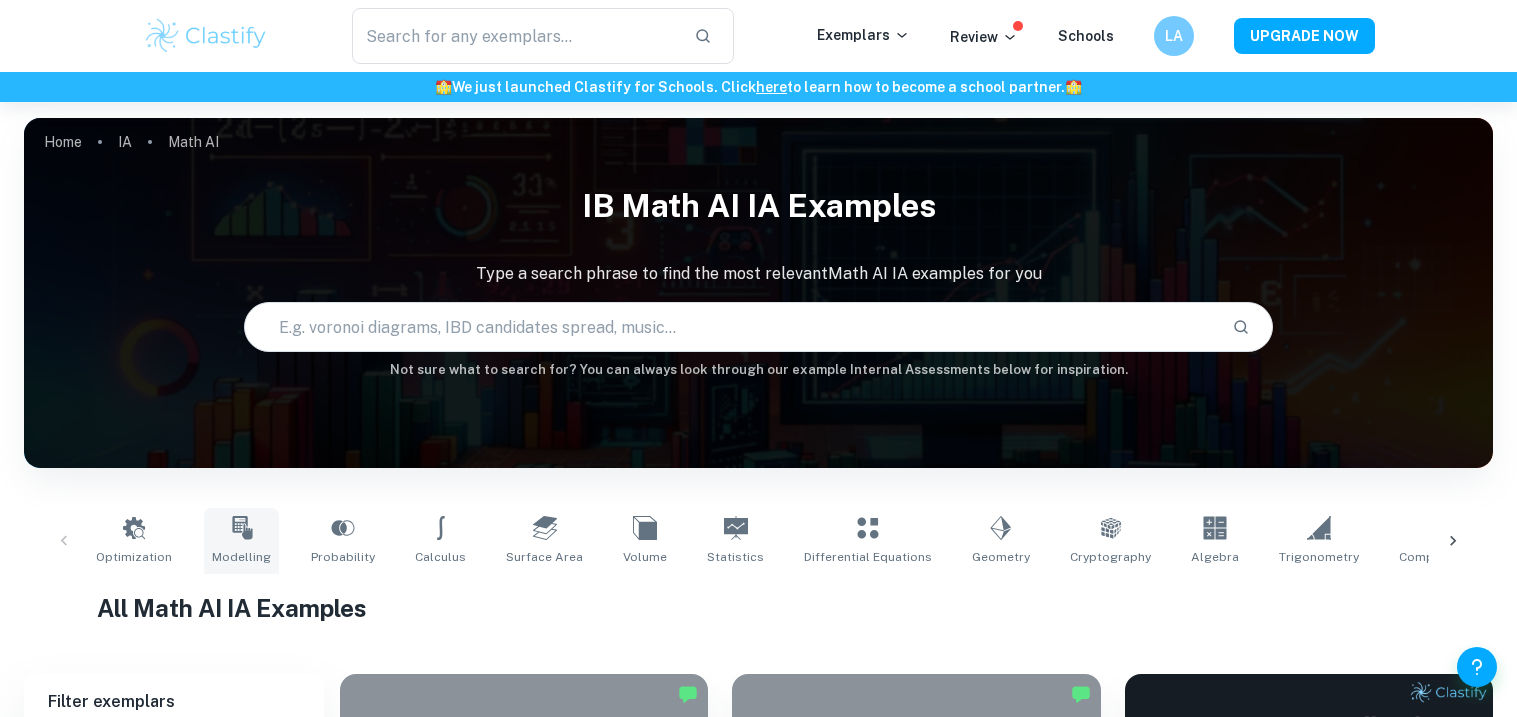 scroll, scrollTop: 366, scrollLeft: 0, axis: vertical 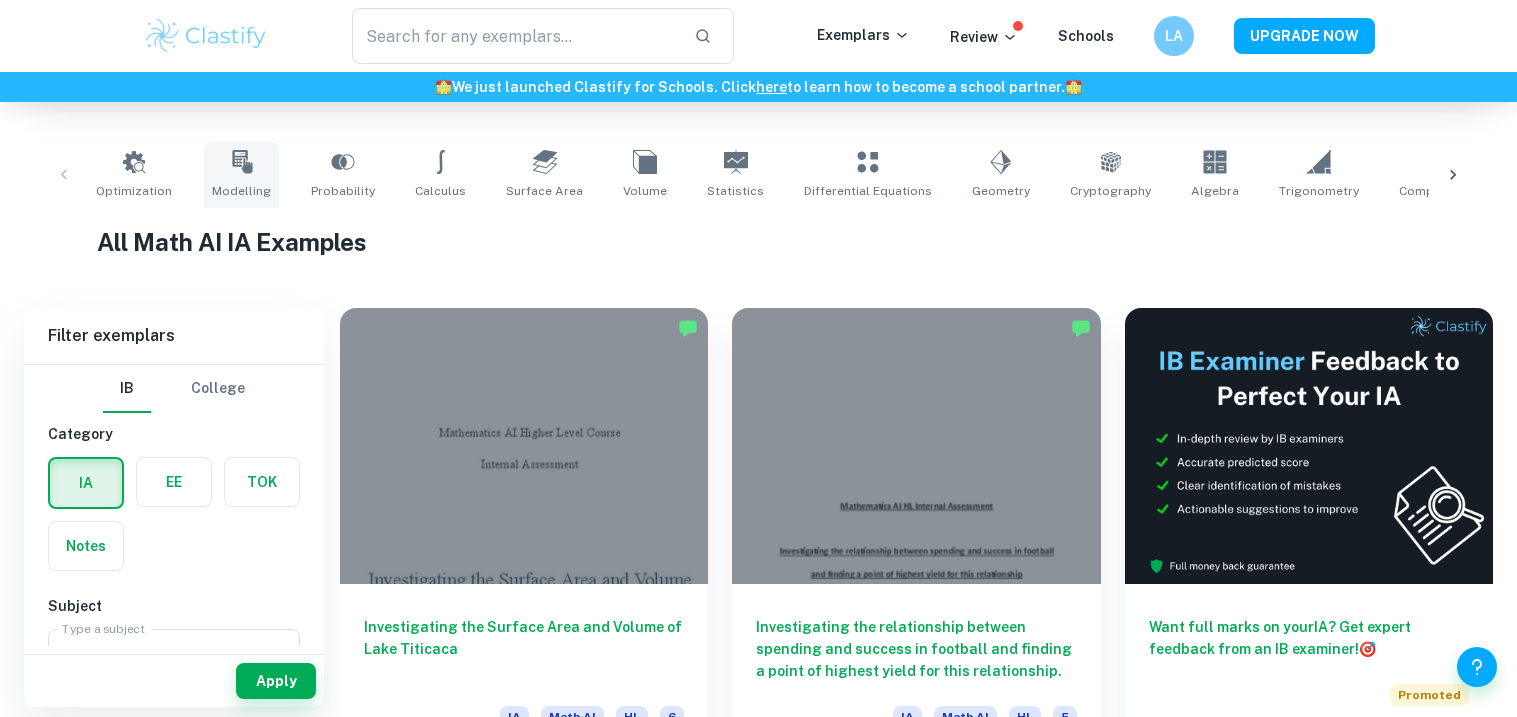 click on "Modelling" at bounding box center (241, 175) 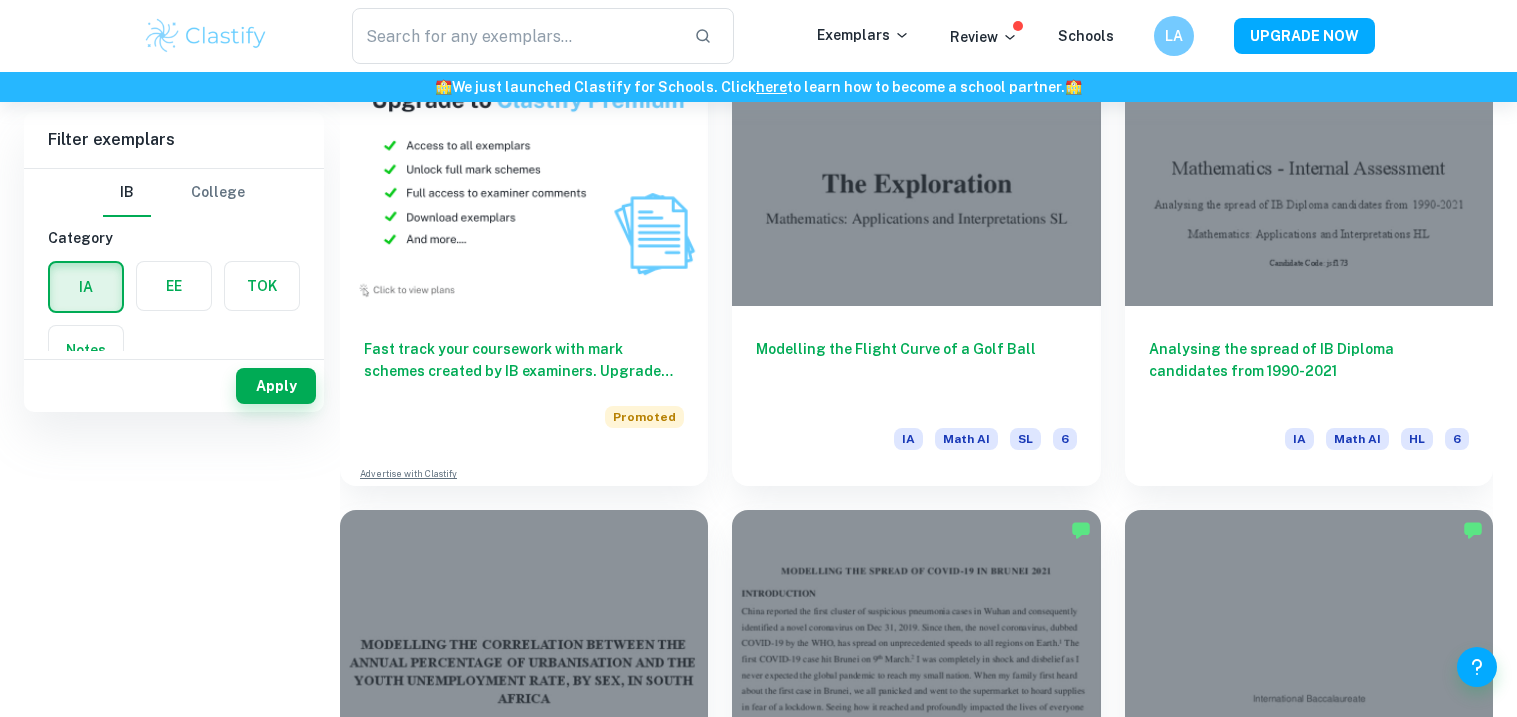 scroll, scrollTop: 0, scrollLeft: 0, axis: both 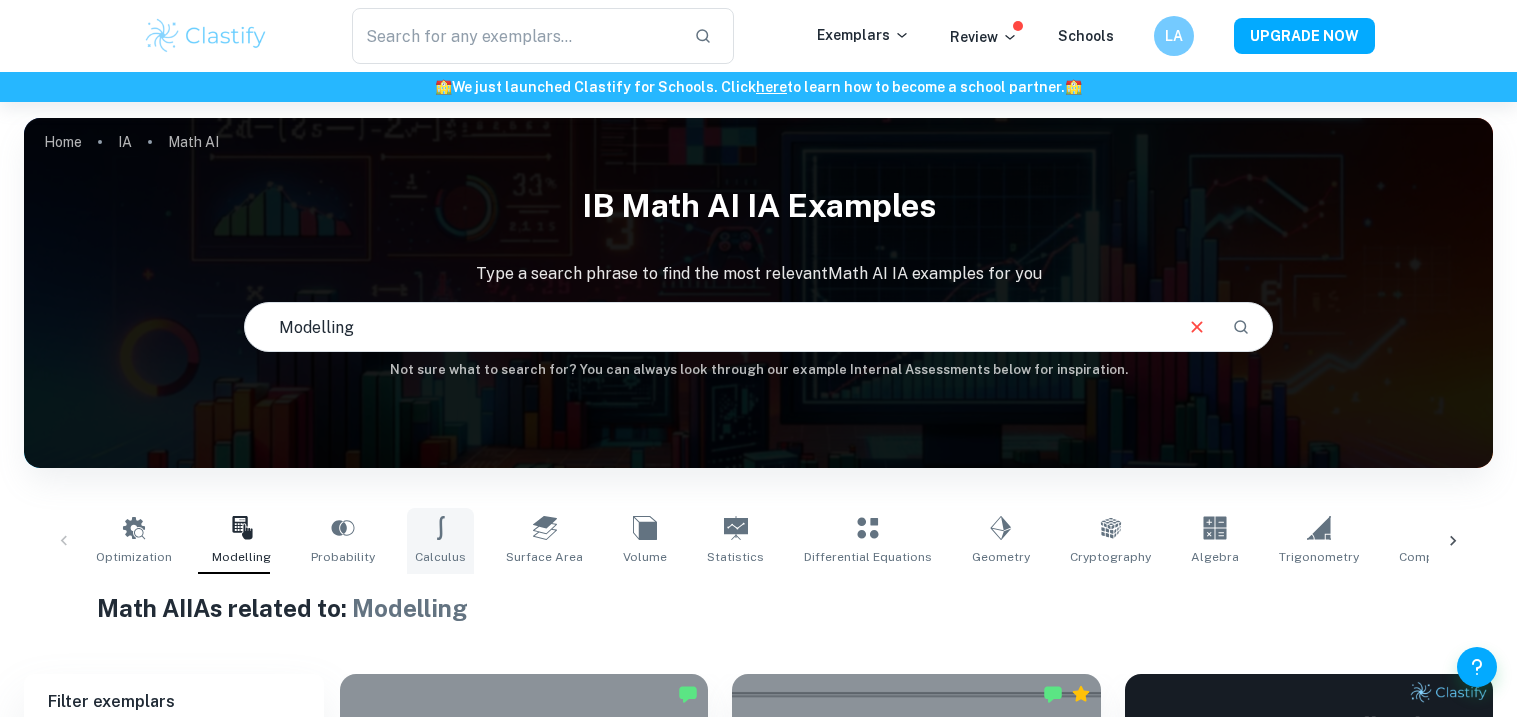 click on "Calculus" at bounding box center [440, 557] 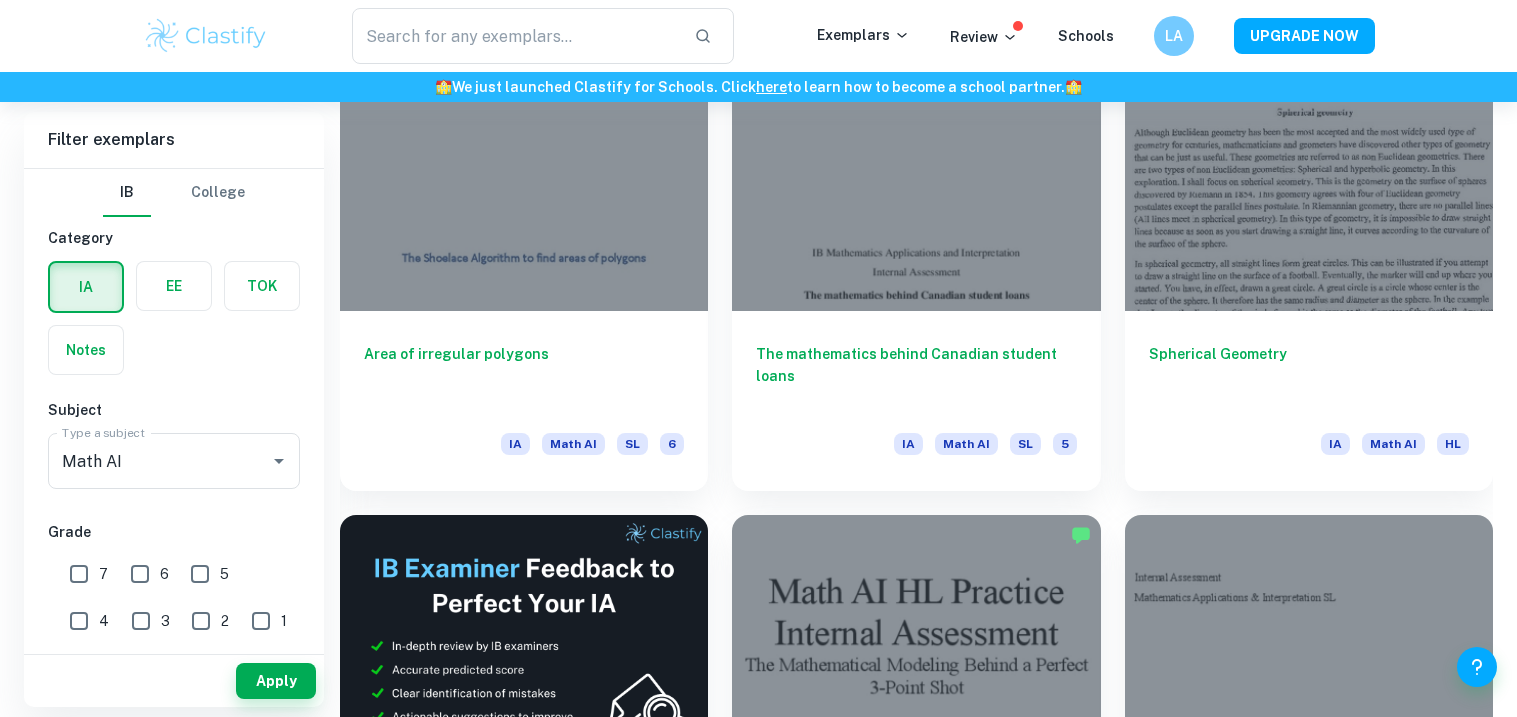 scroll, scrollTop: 3022, scrollLeft: 0, axis: vertical 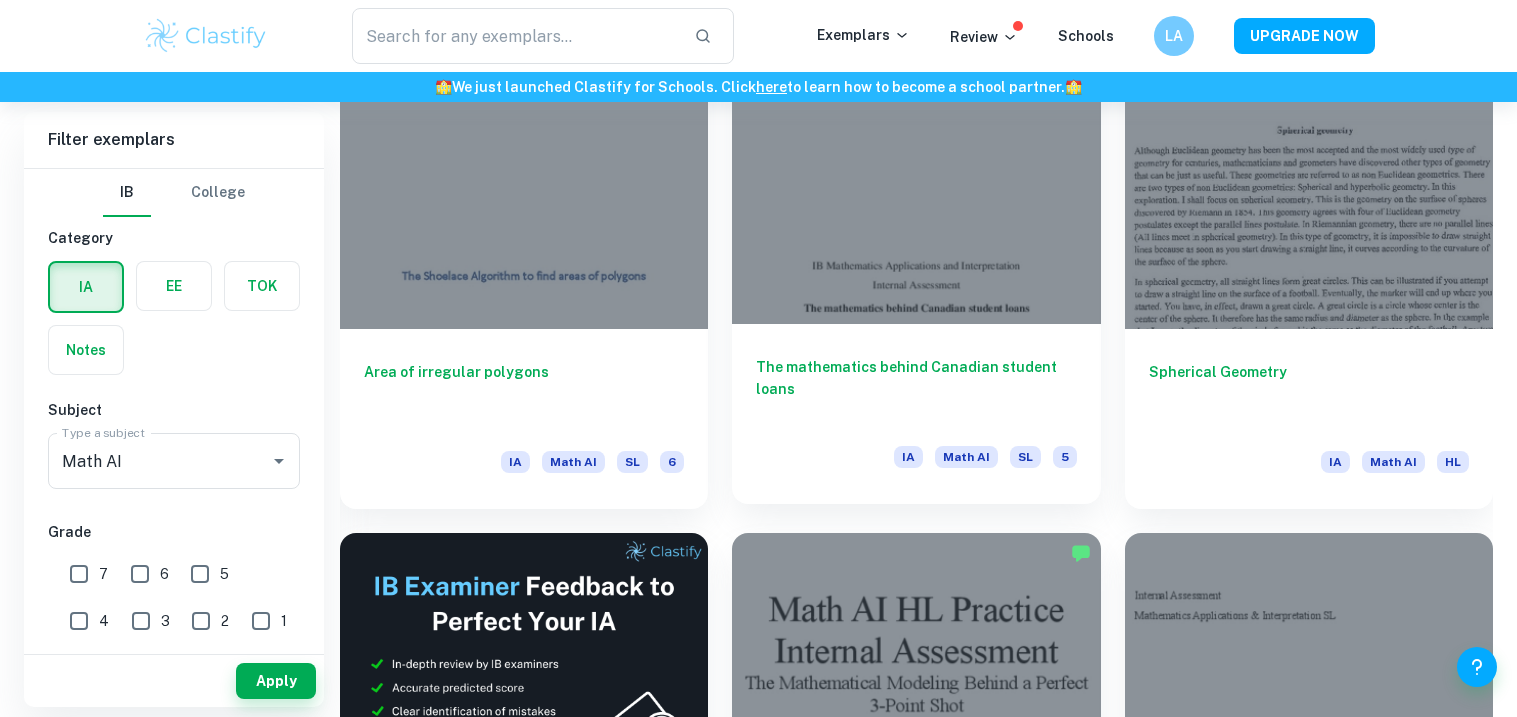 click on "The mathematics behind Canadian student loans" at bounding box center (916, 389) 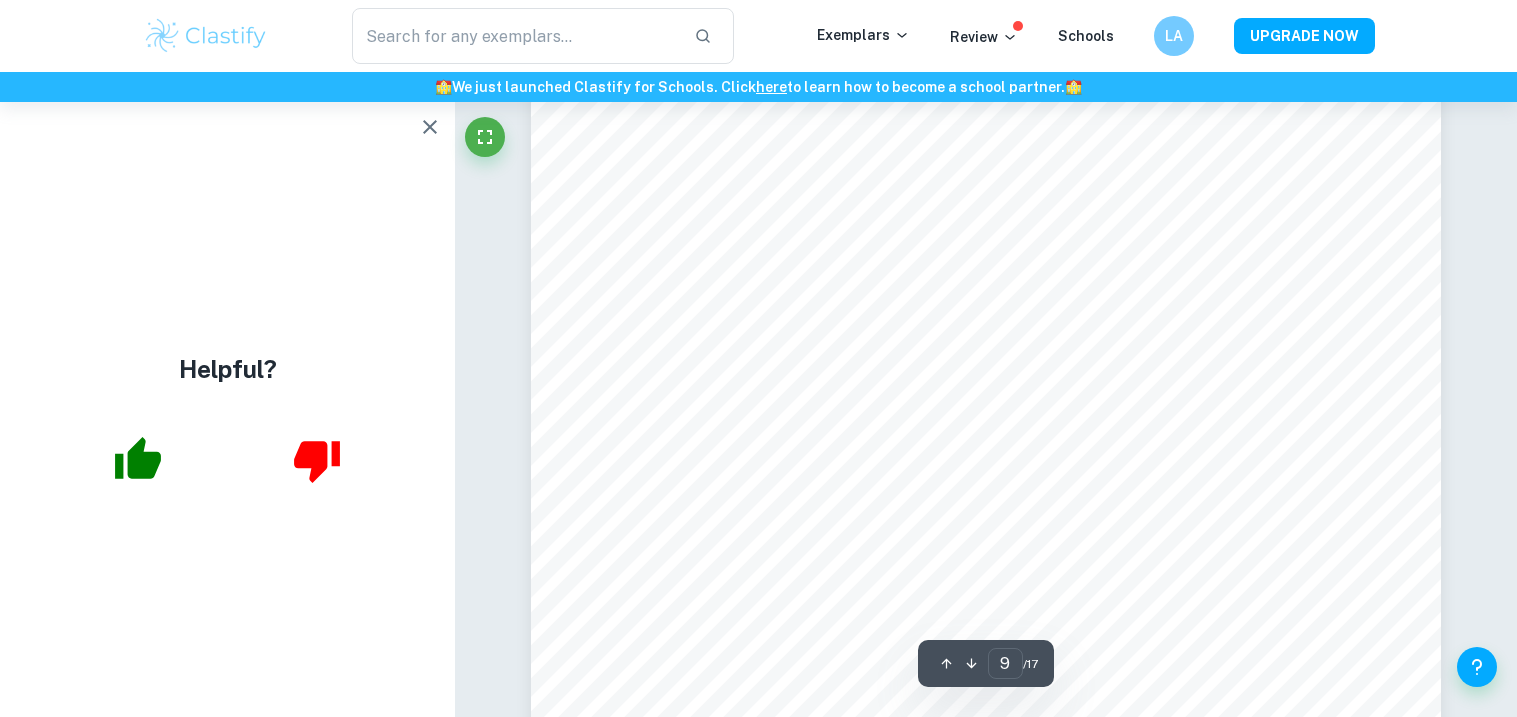 scroll, scrollTop: 11252, scrollLeft: 0, axis: vertical 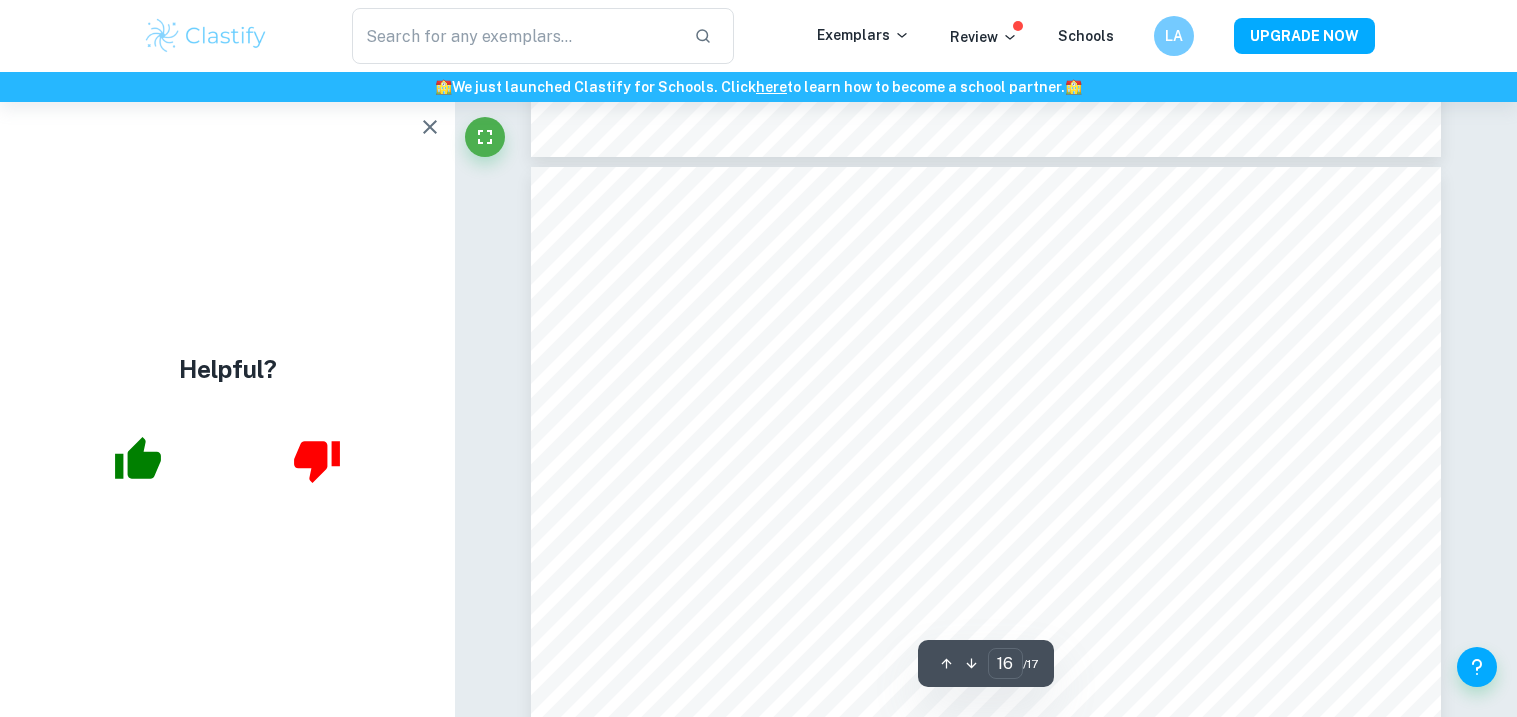 type on "17" 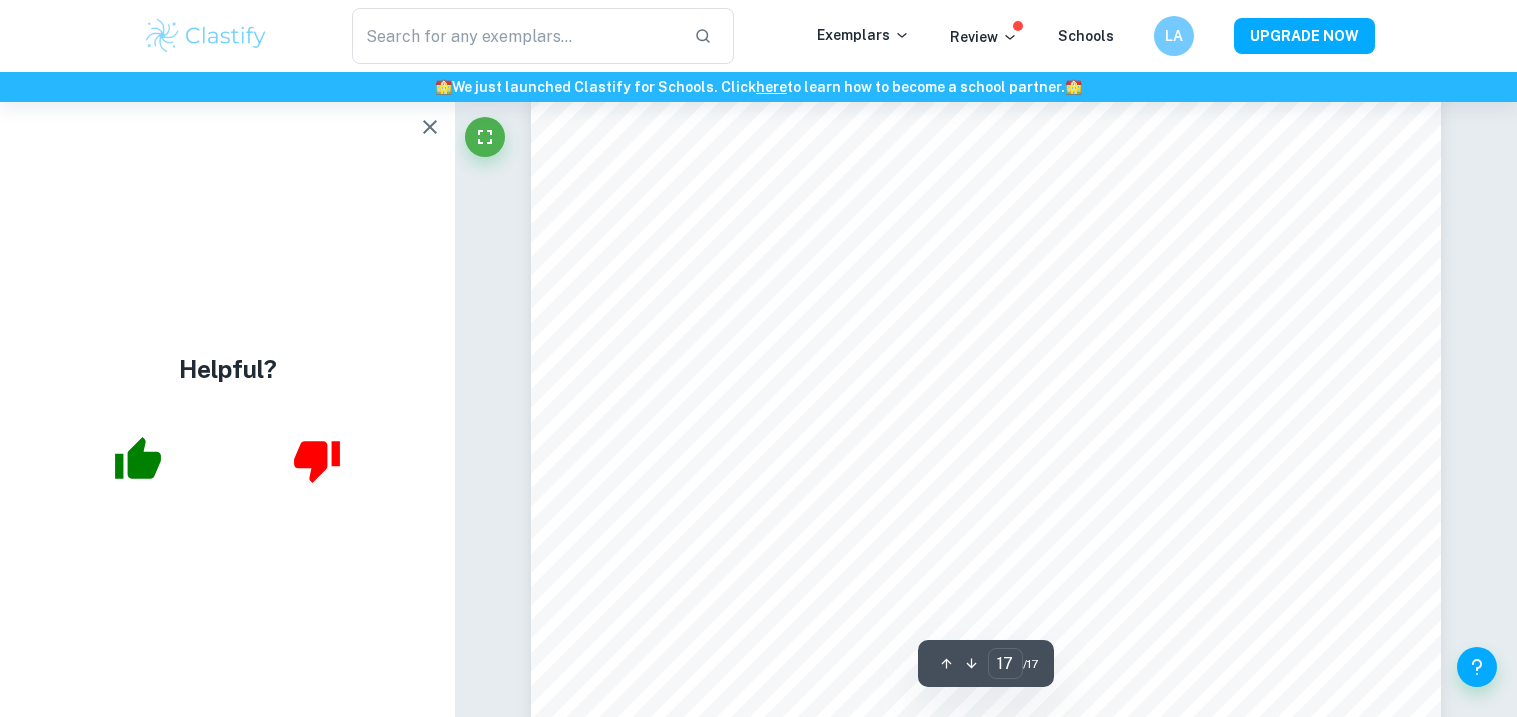 scroll, scrollTop: 21498, scrollLeft: 0, axis: vertical 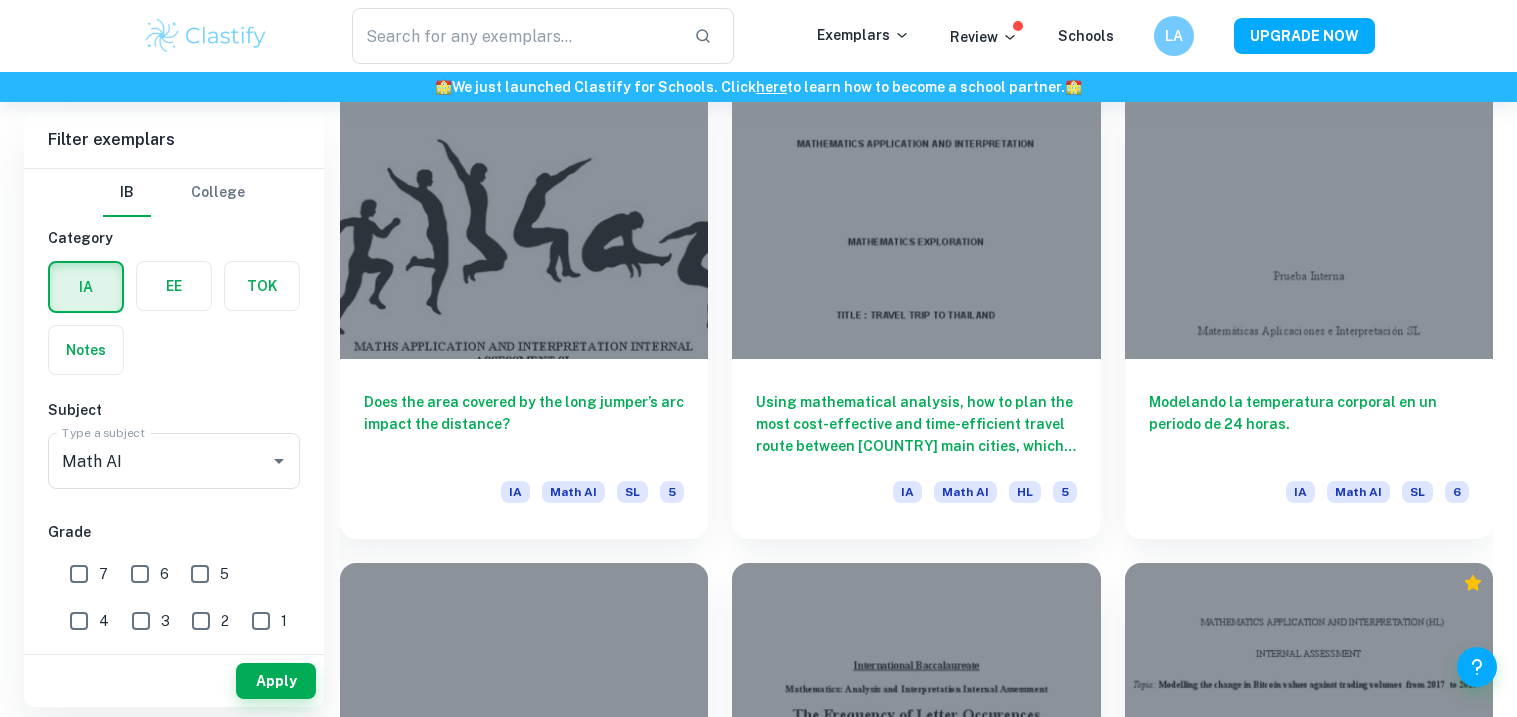 type on "Modelling" 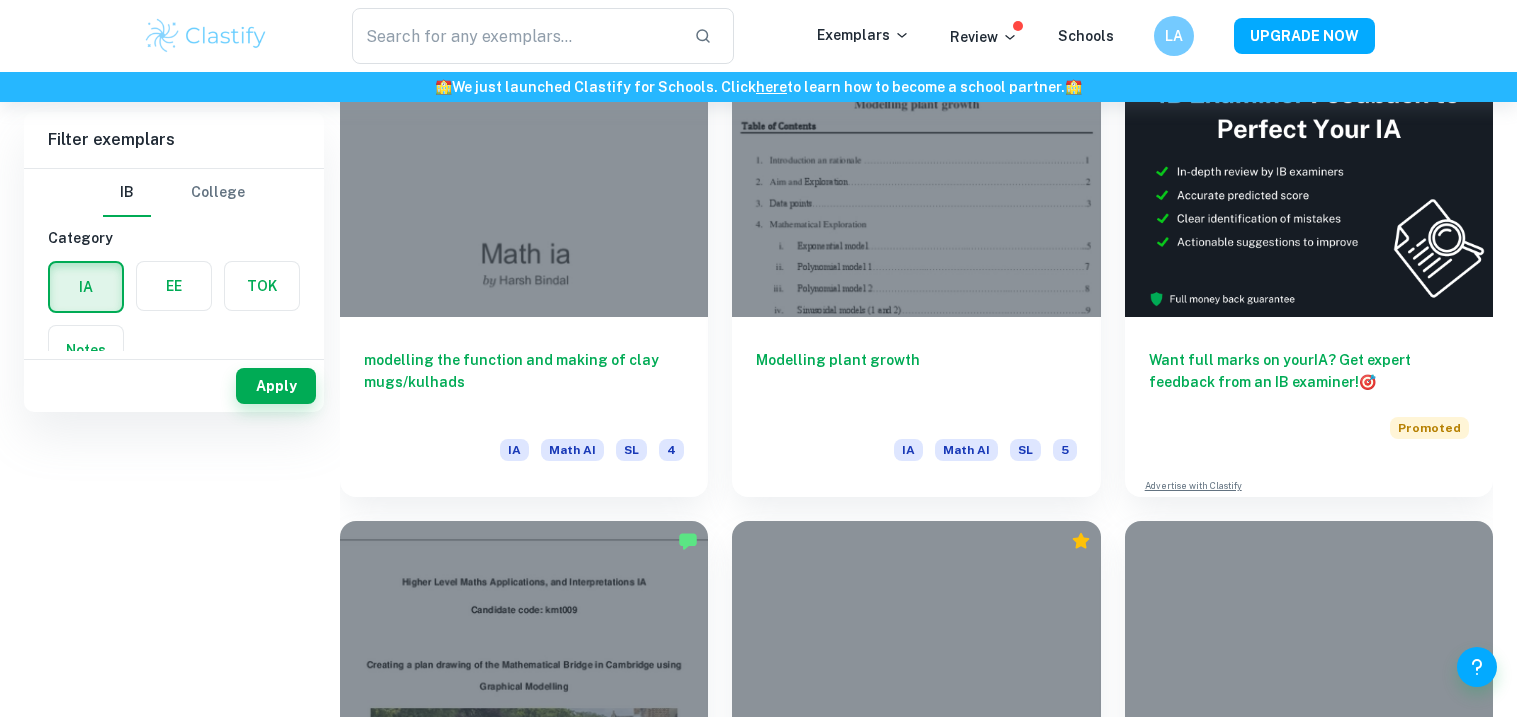 scroll, scrollTop: 0, scrollLeft: 0, axis: both 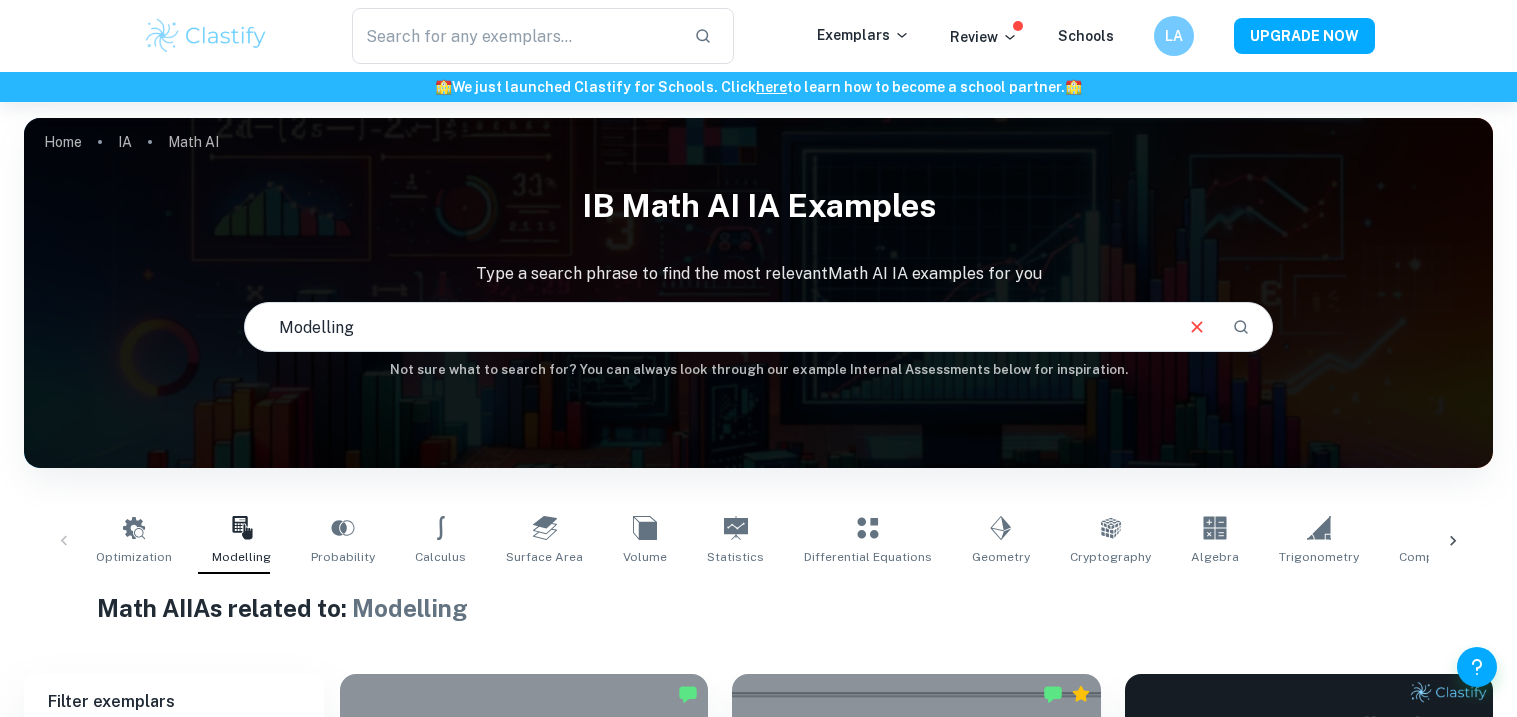 type 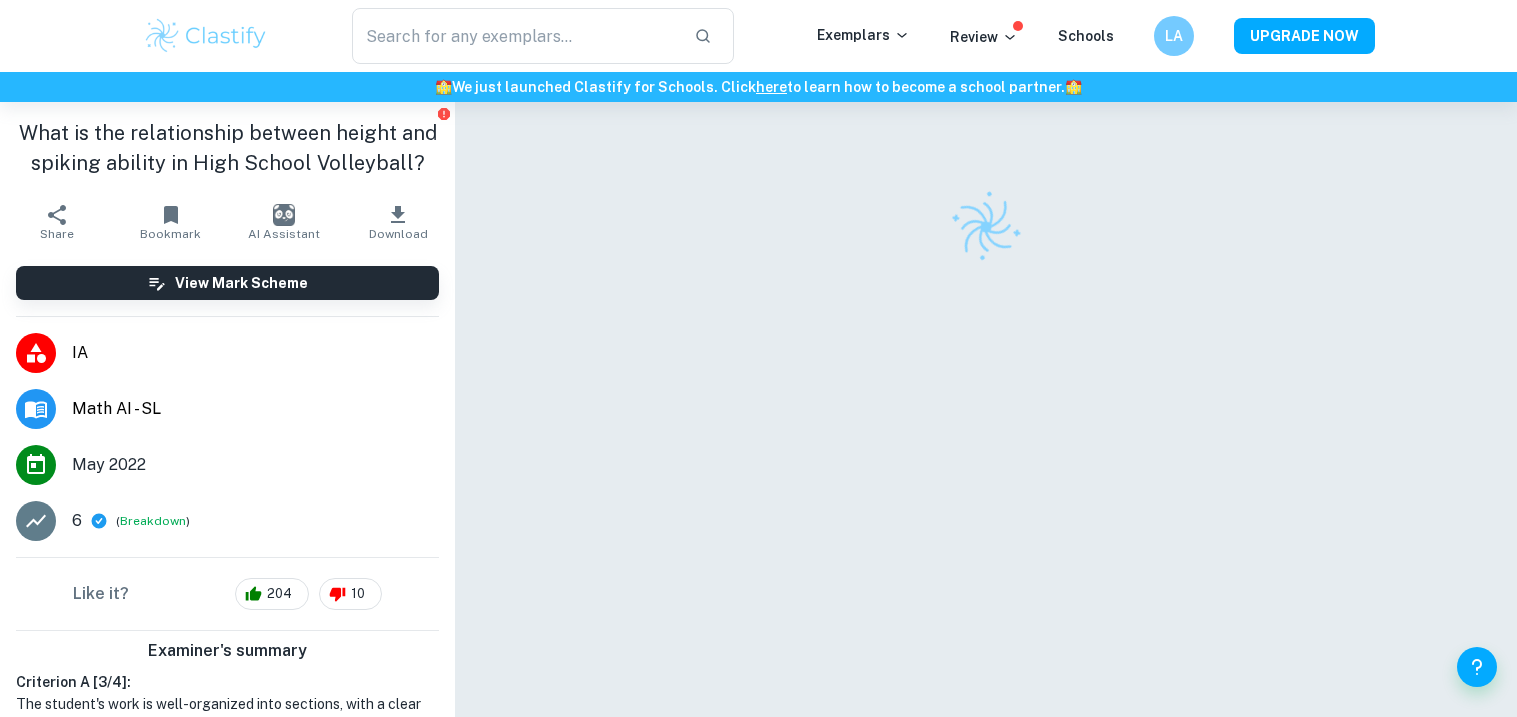 scroll, scrollTop: 0, scrollLeft: 0, axis: both 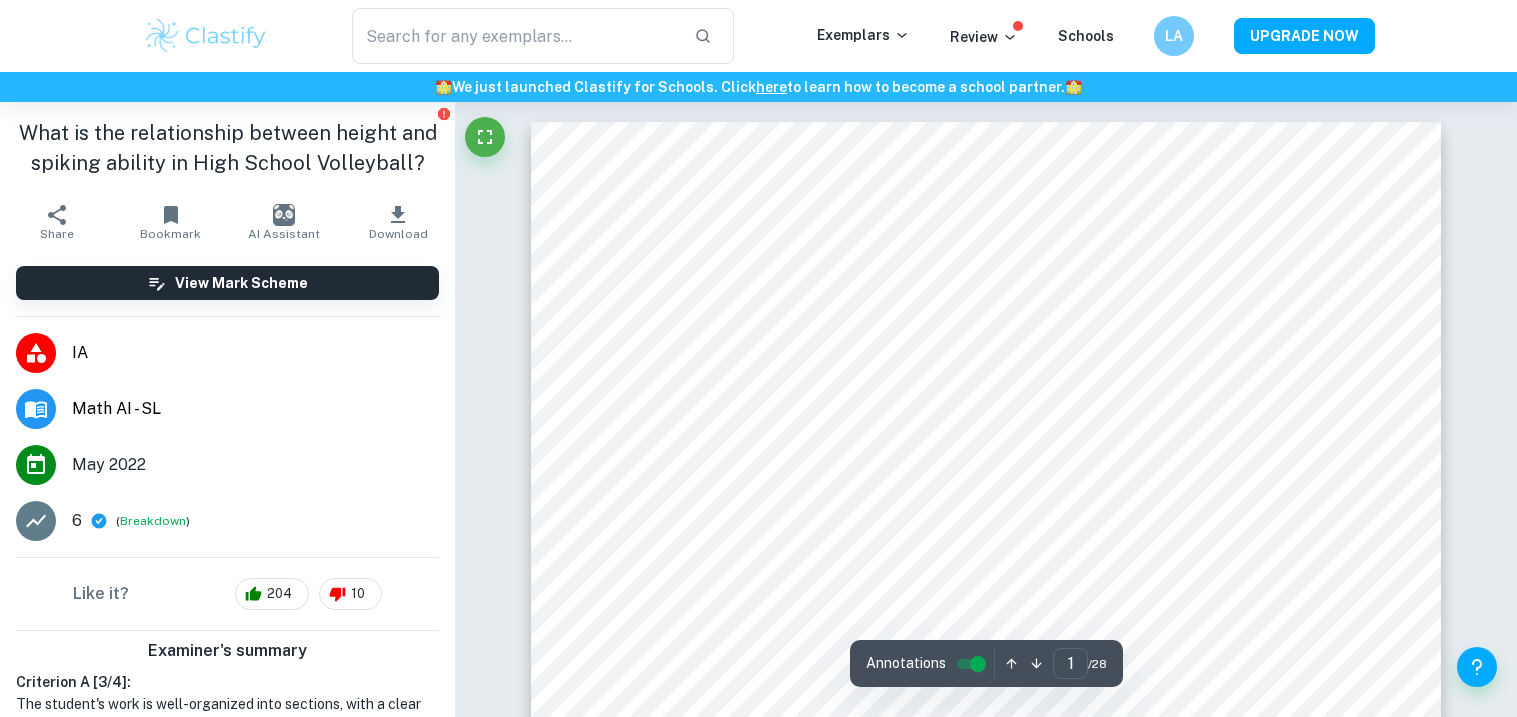 checkbox on "true" 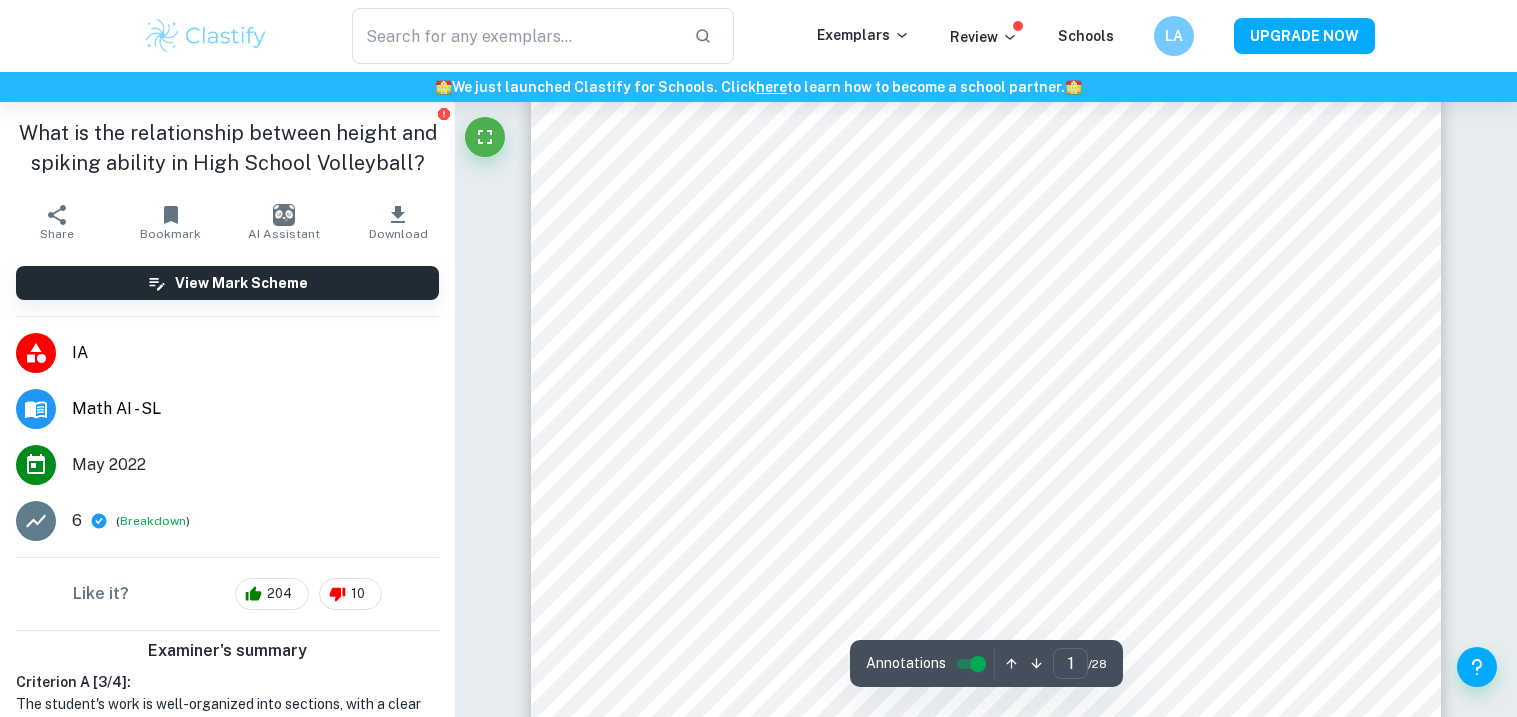 click at bounding box center [978, 664] 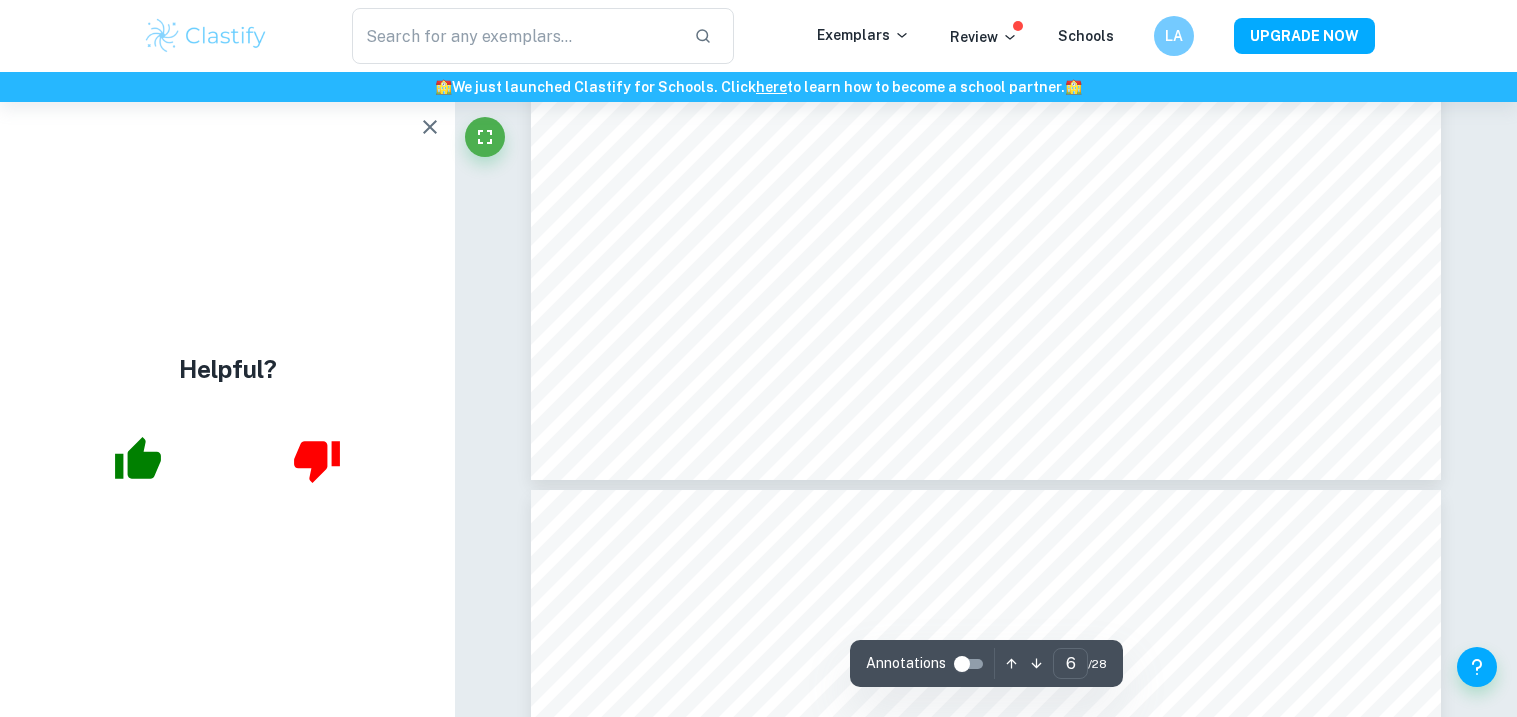 scroll, scrollTop: 7048, scrollLeft: 0, axis: vertical 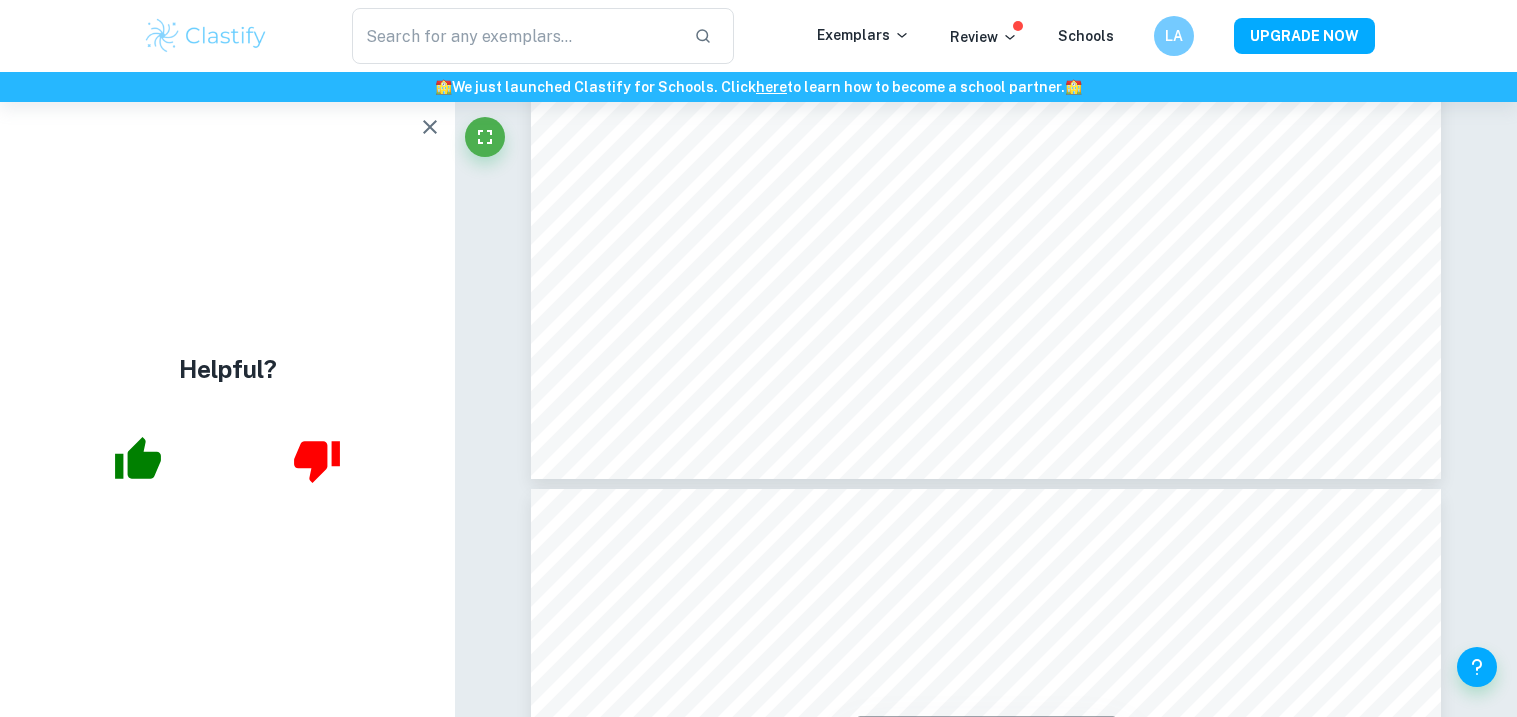 click 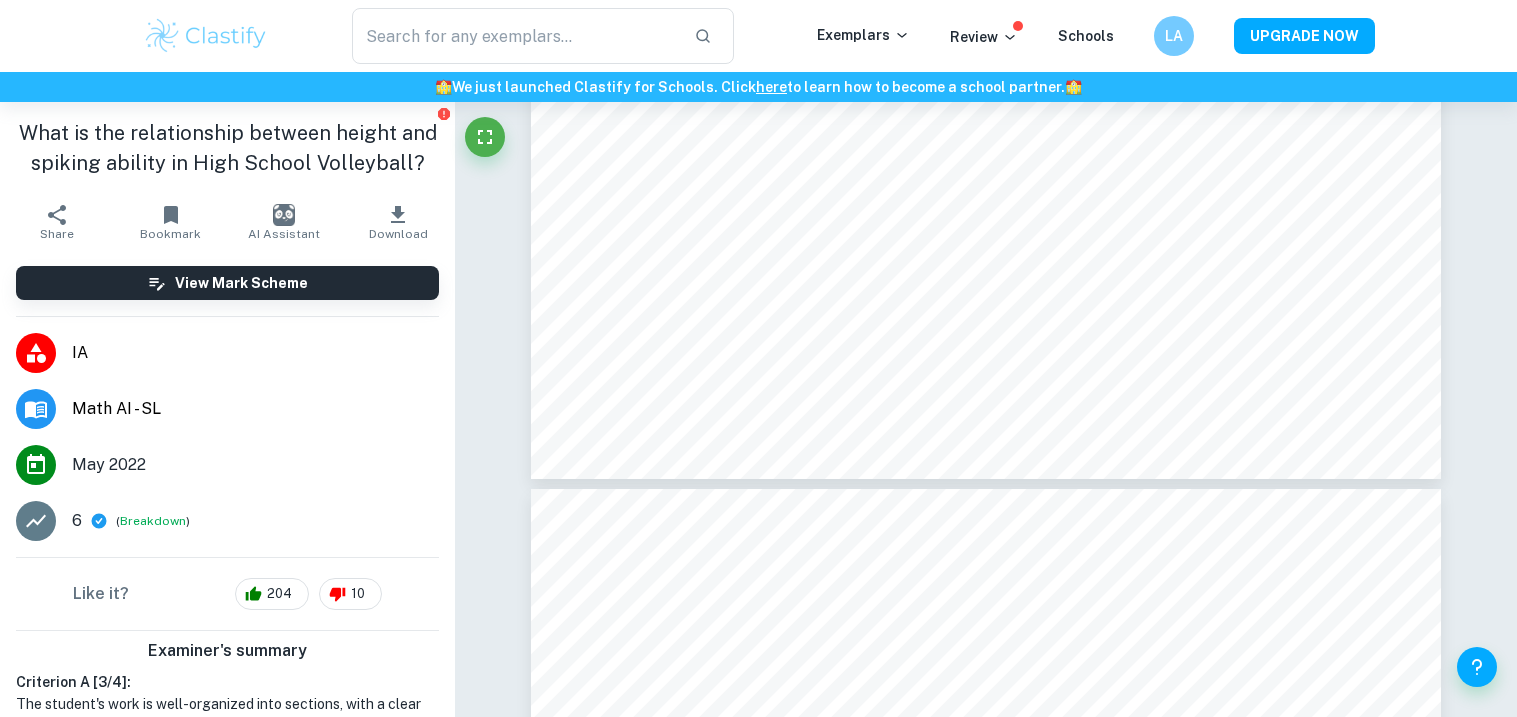 click 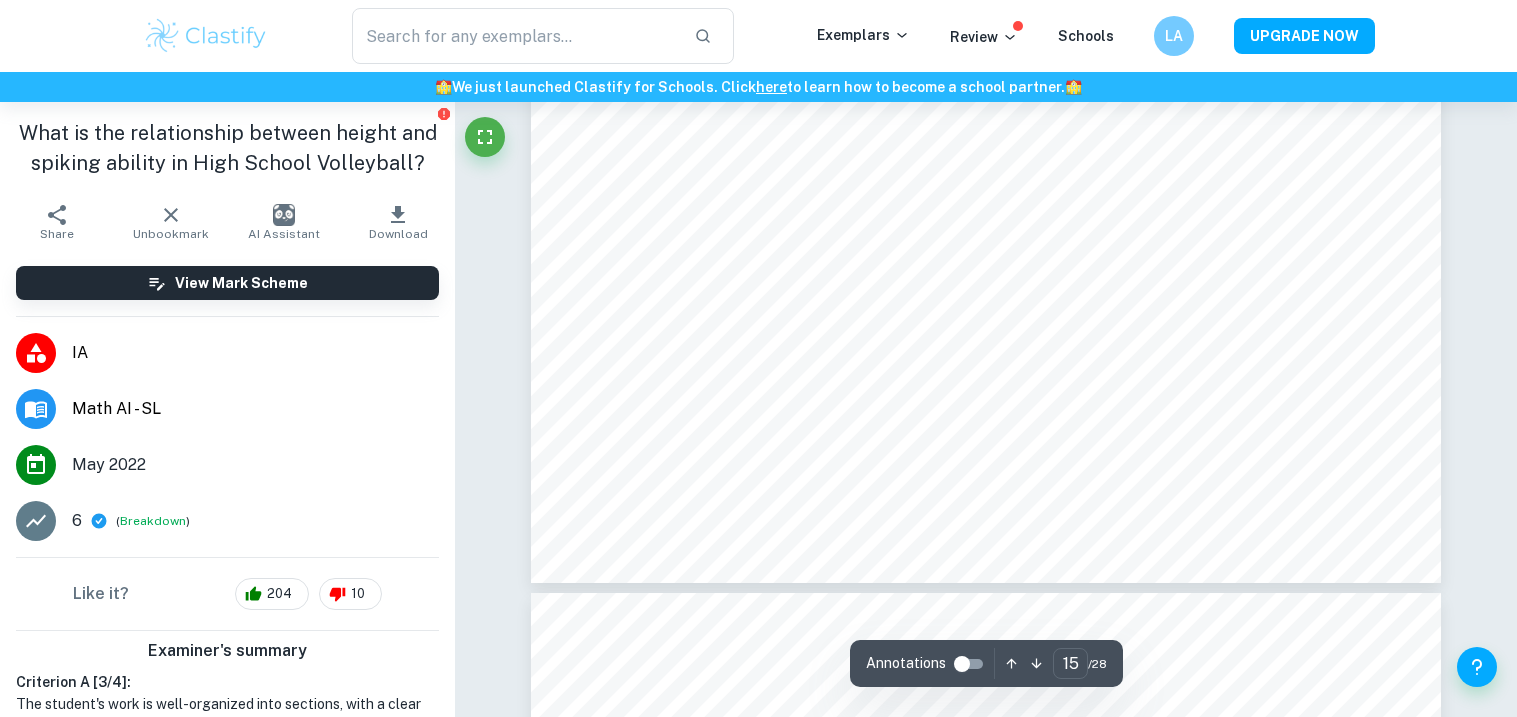 type on "16" 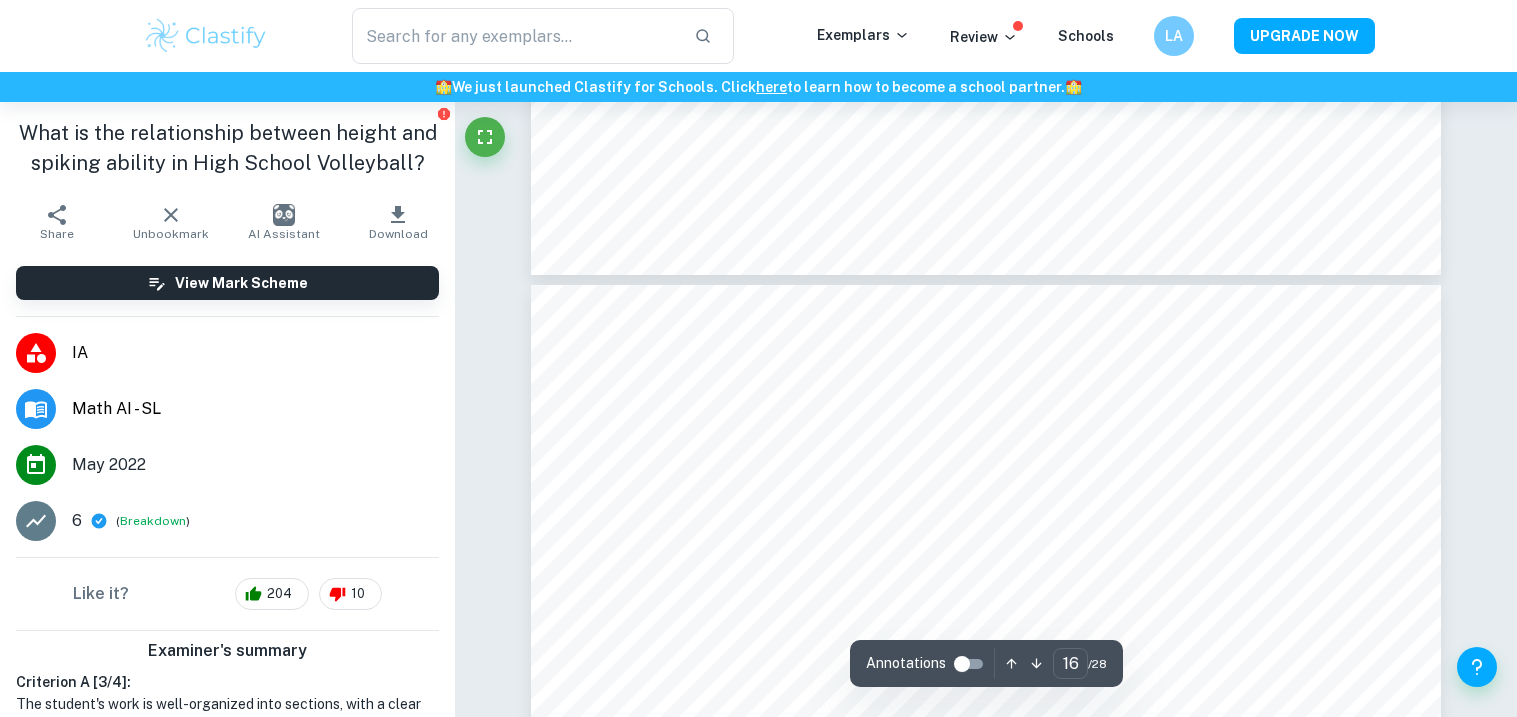 scroll, scrollTop: 18327, scrollLeft: 0, axis: vertical 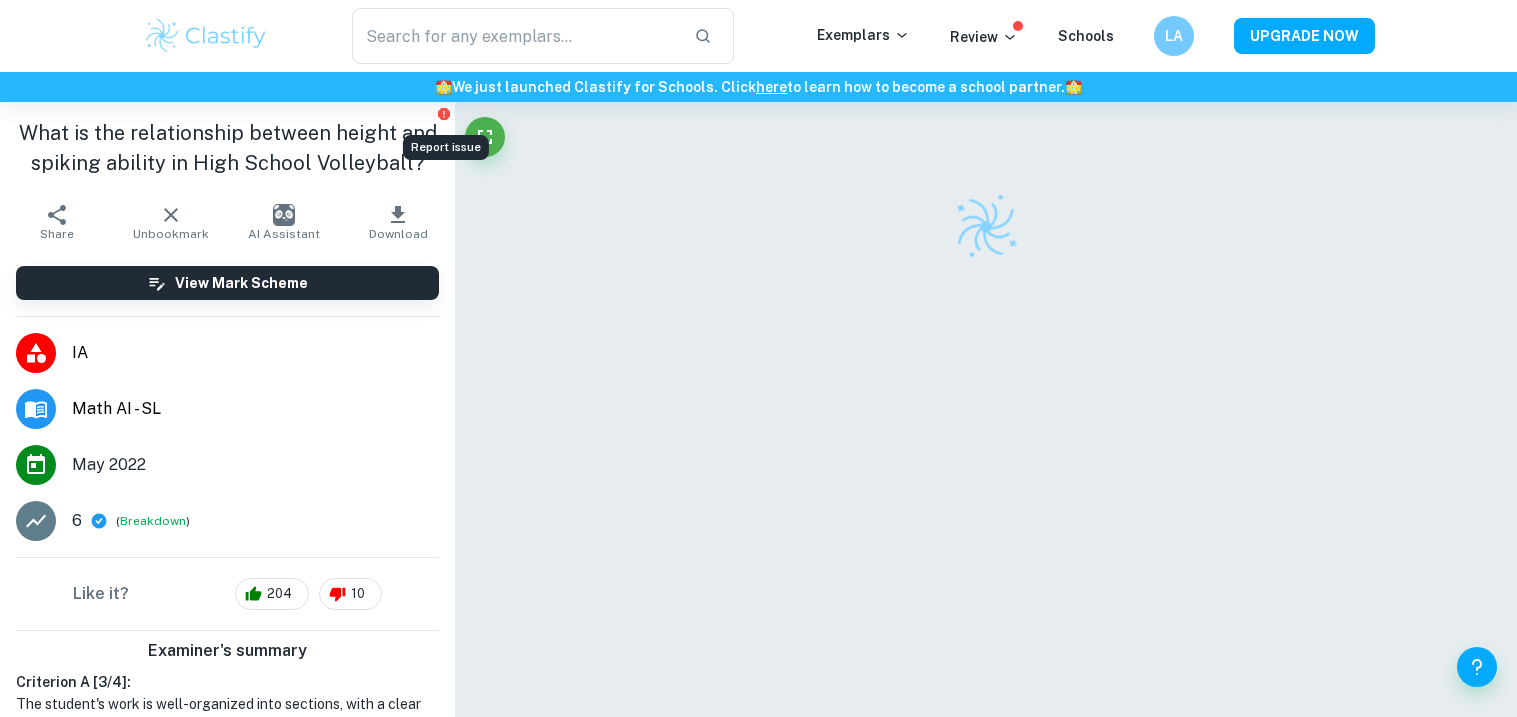 click 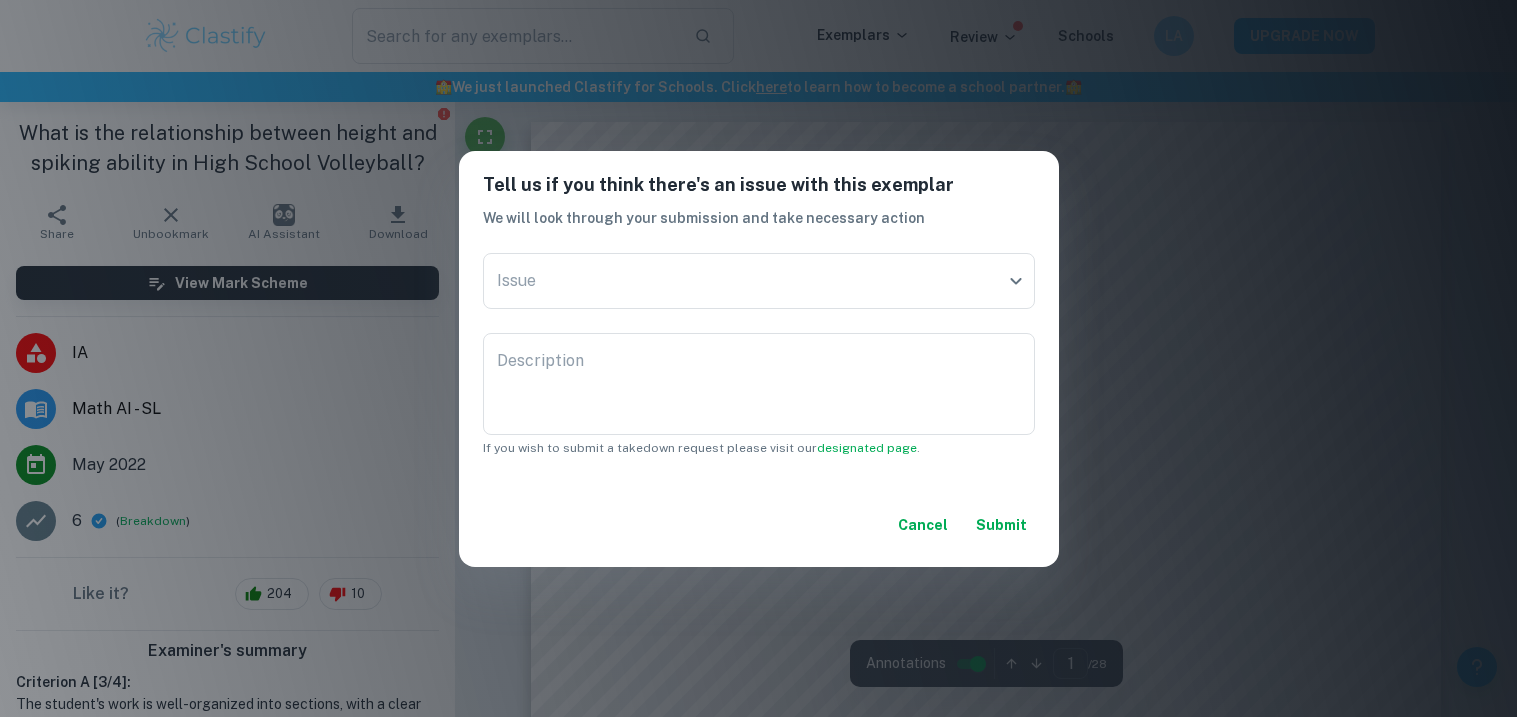 click on "Cancel" at bounding box center [923, 525] 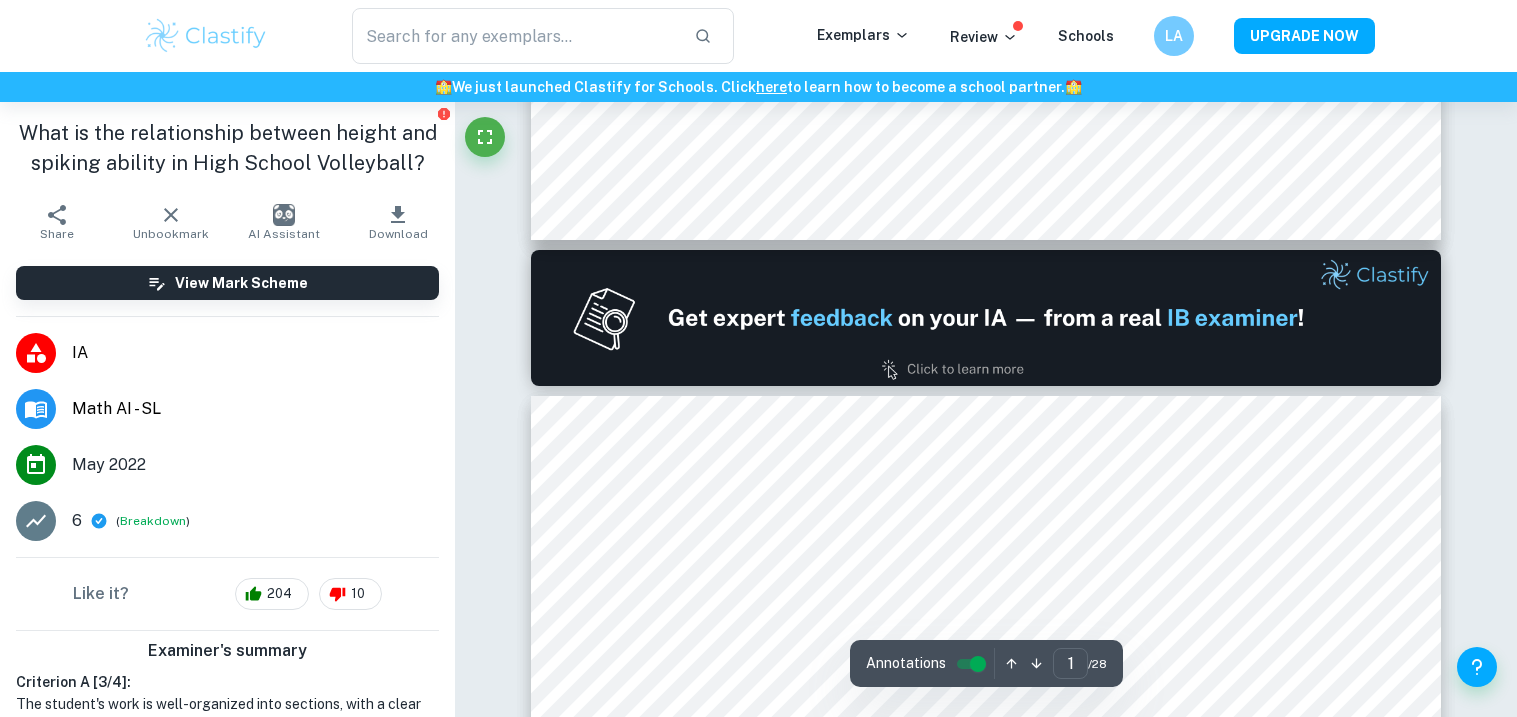 type on "2" 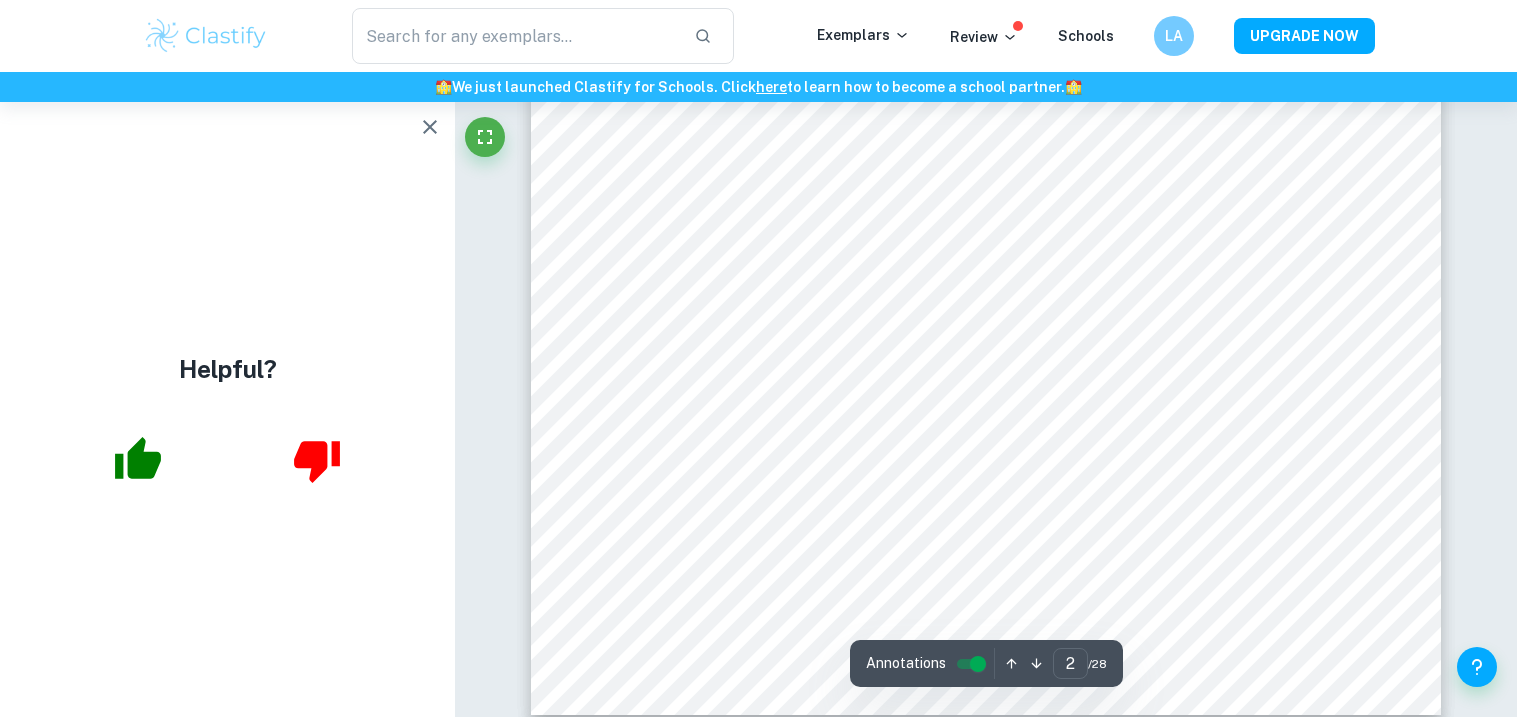 scroll, scrollTop: 1911, scrollLeft: 0, axis: vertical 